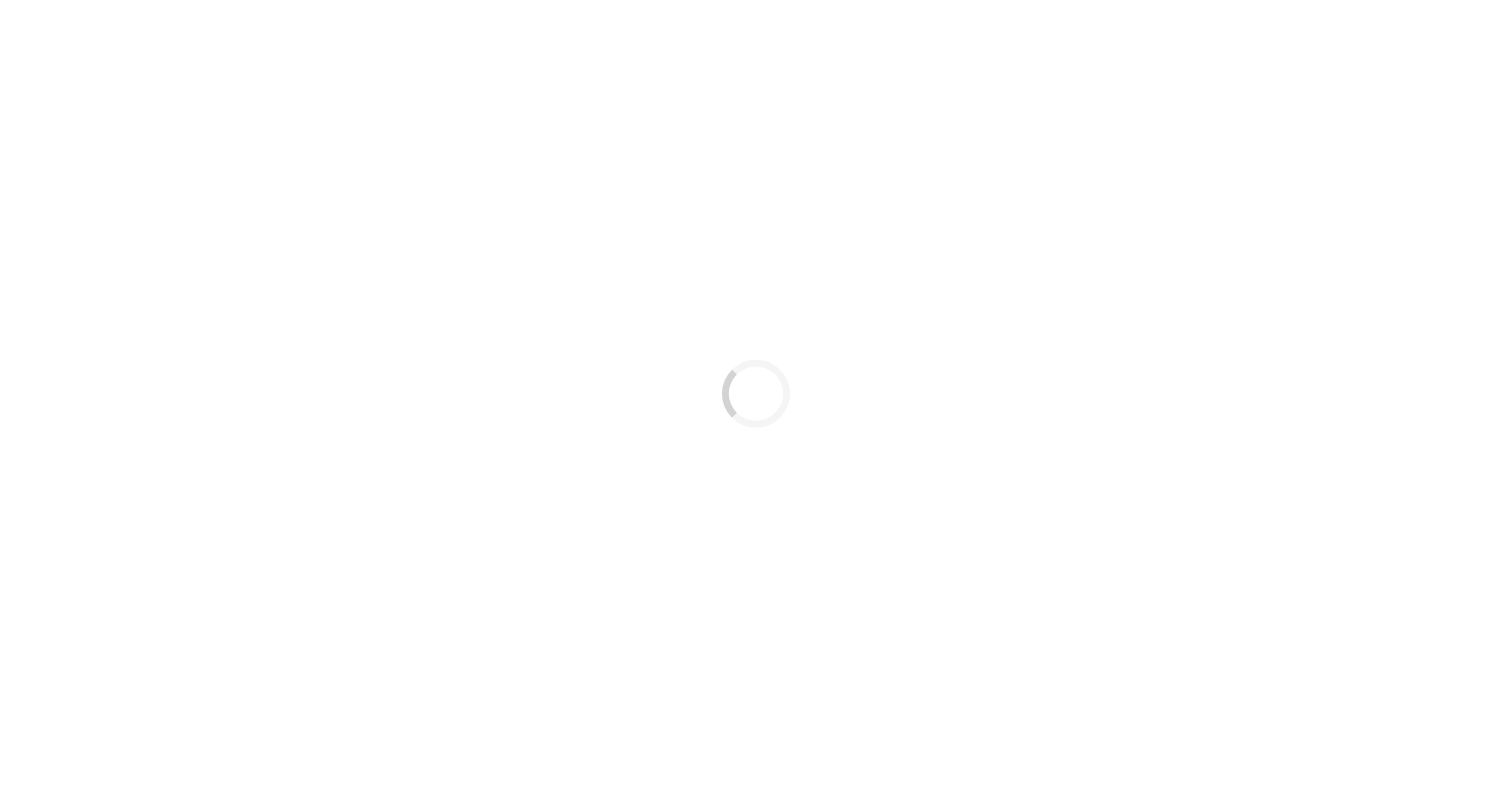 scroll, scrollTop: 0, scrollLeft: 0, axis: both 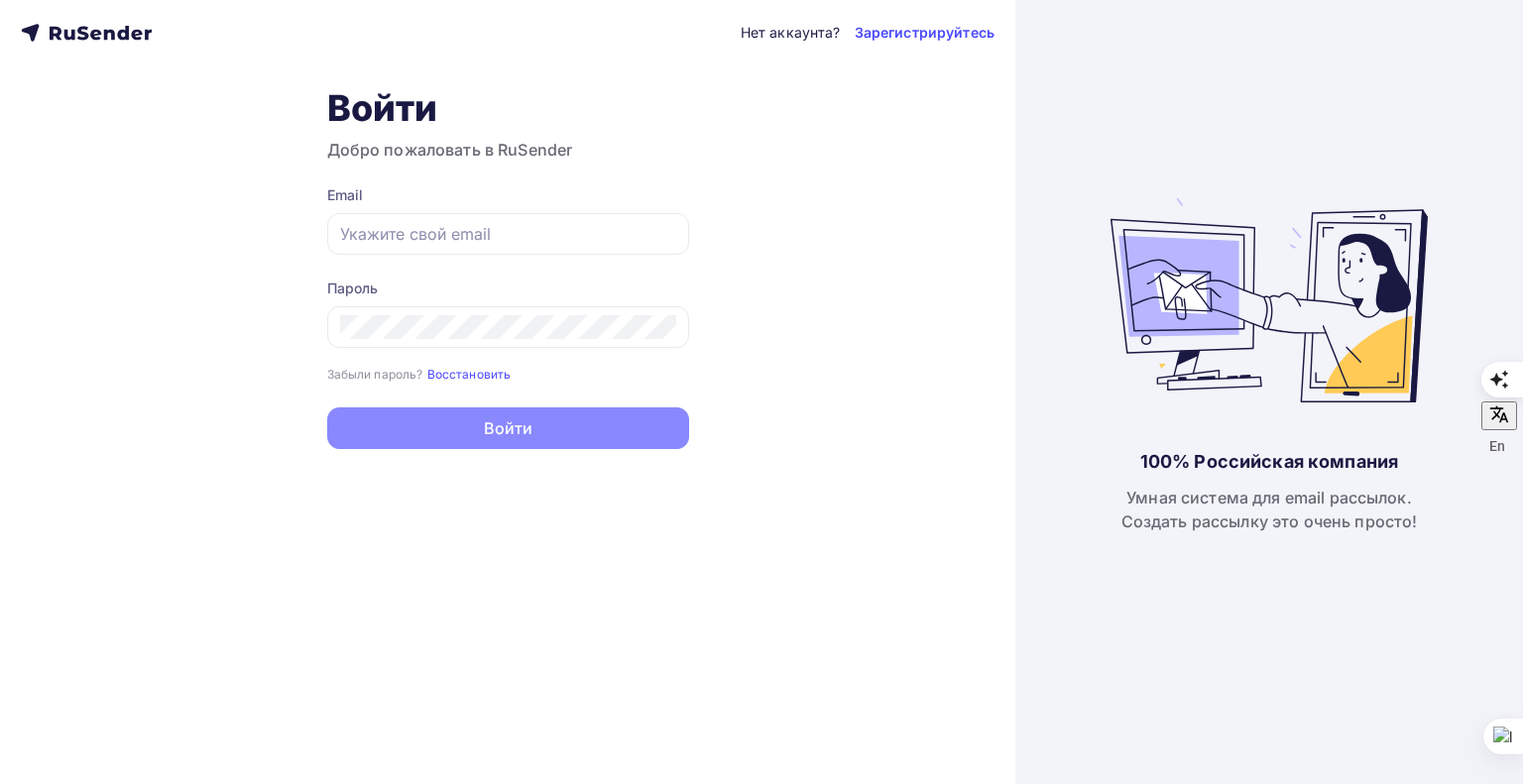 type on "[EMAIL_ADDRESS][DOMAIN_NAME]" 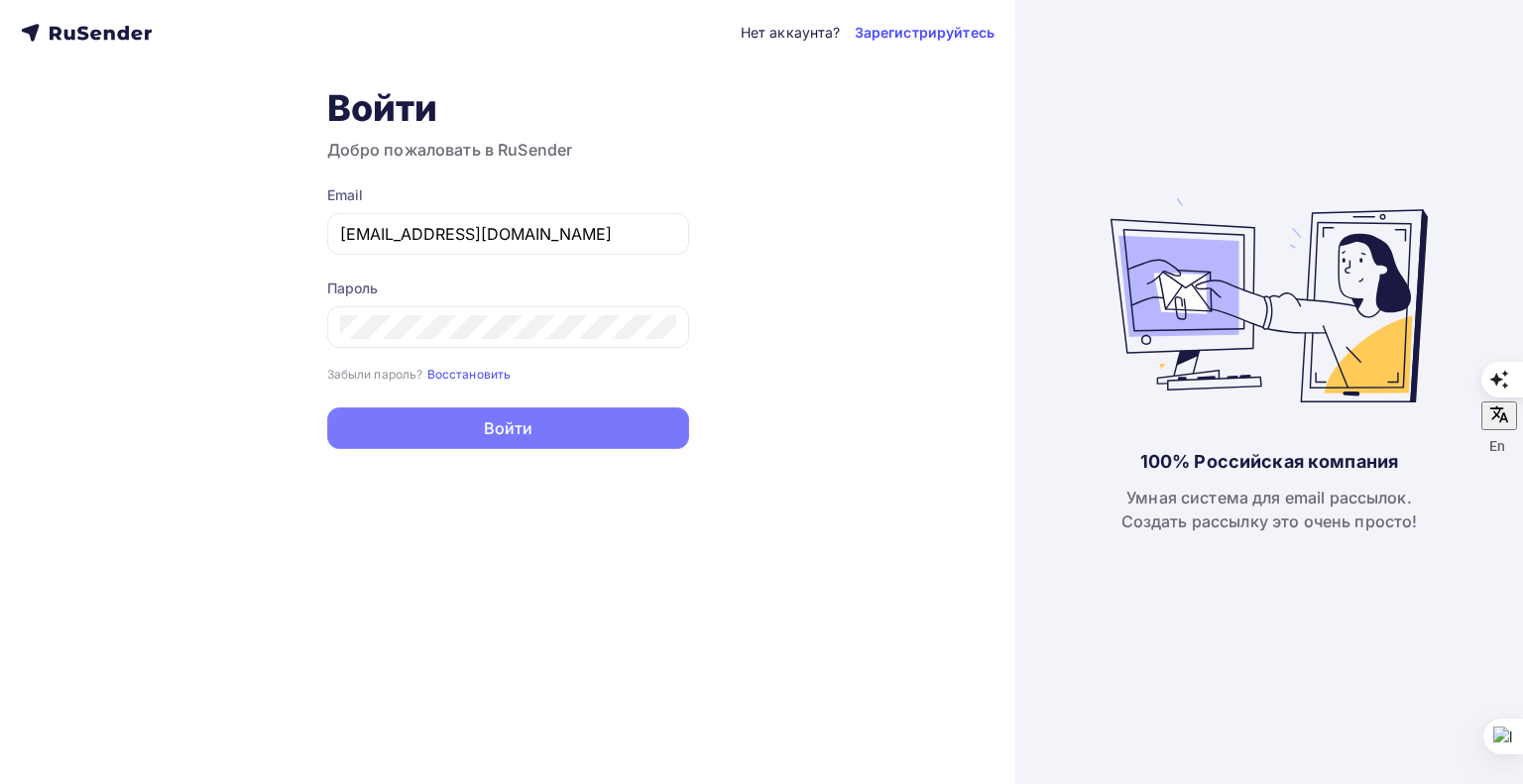 click on "Войти" at bounding box center [508, 428] 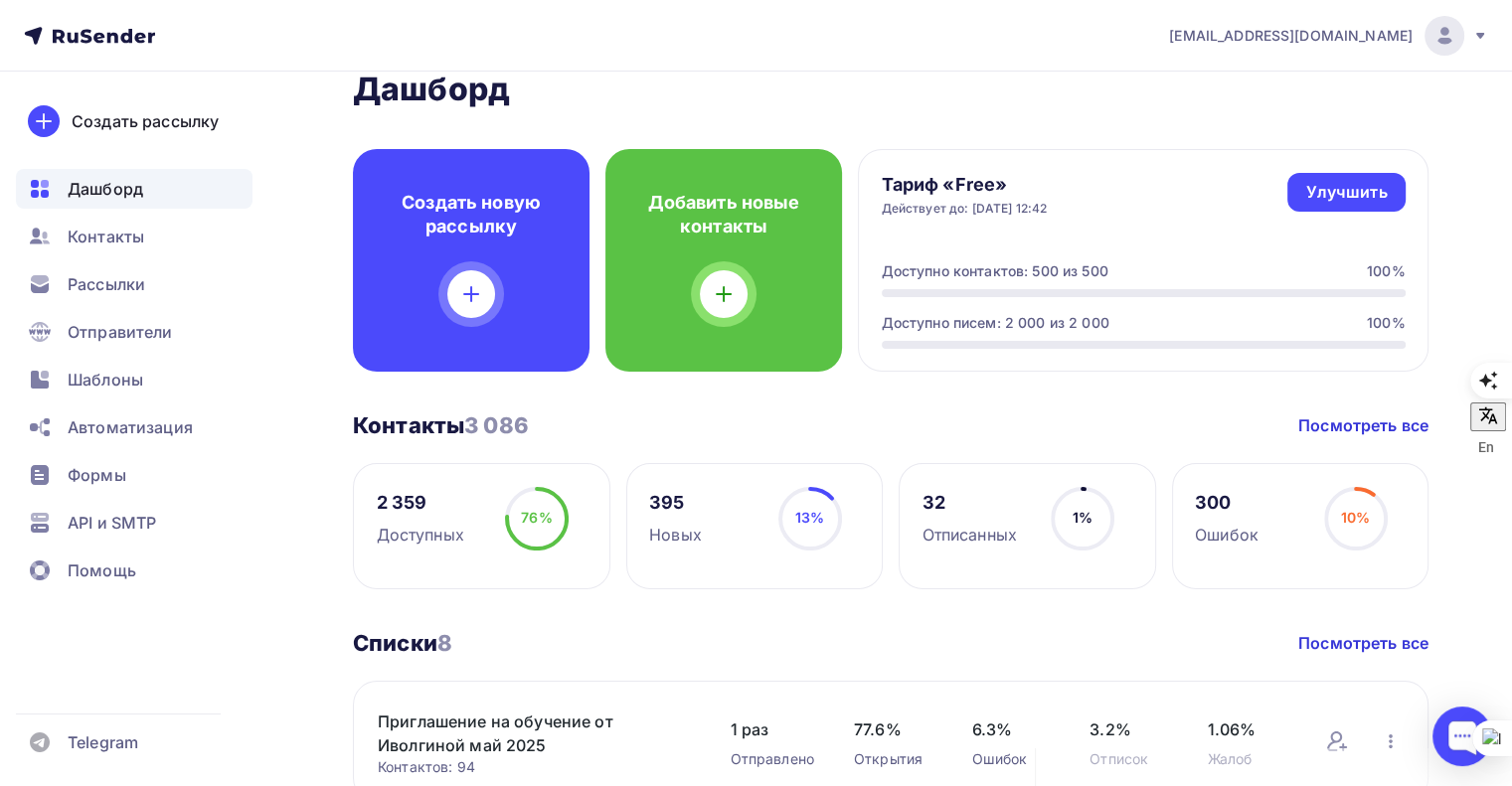 scroll, scrollTop: 0, scrollLeft: 0, axis: both 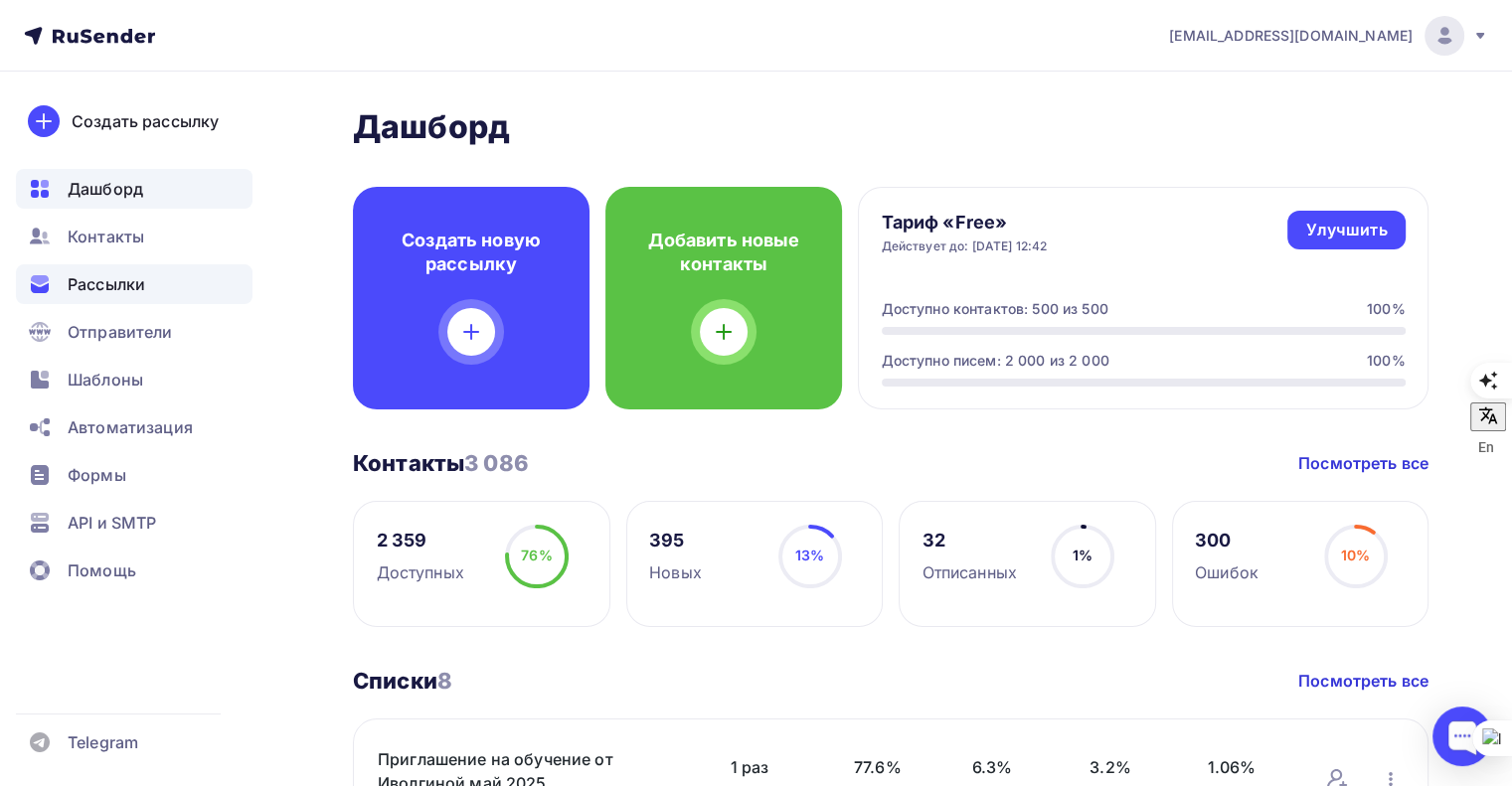 click on "Рассылки" at bounding box center (106, 284) 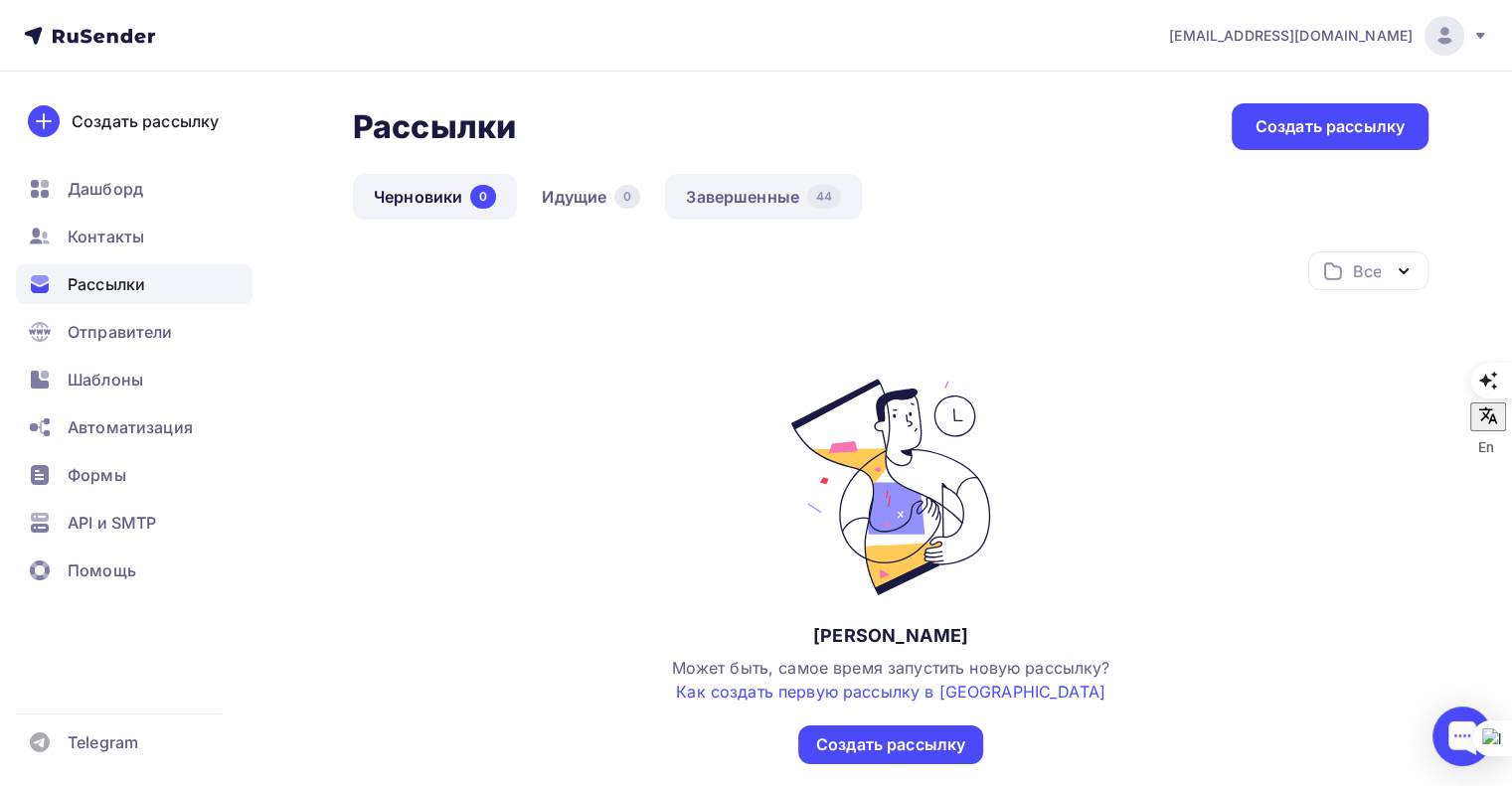 click on "Завершенные
44" at bounding box center [763, 197] 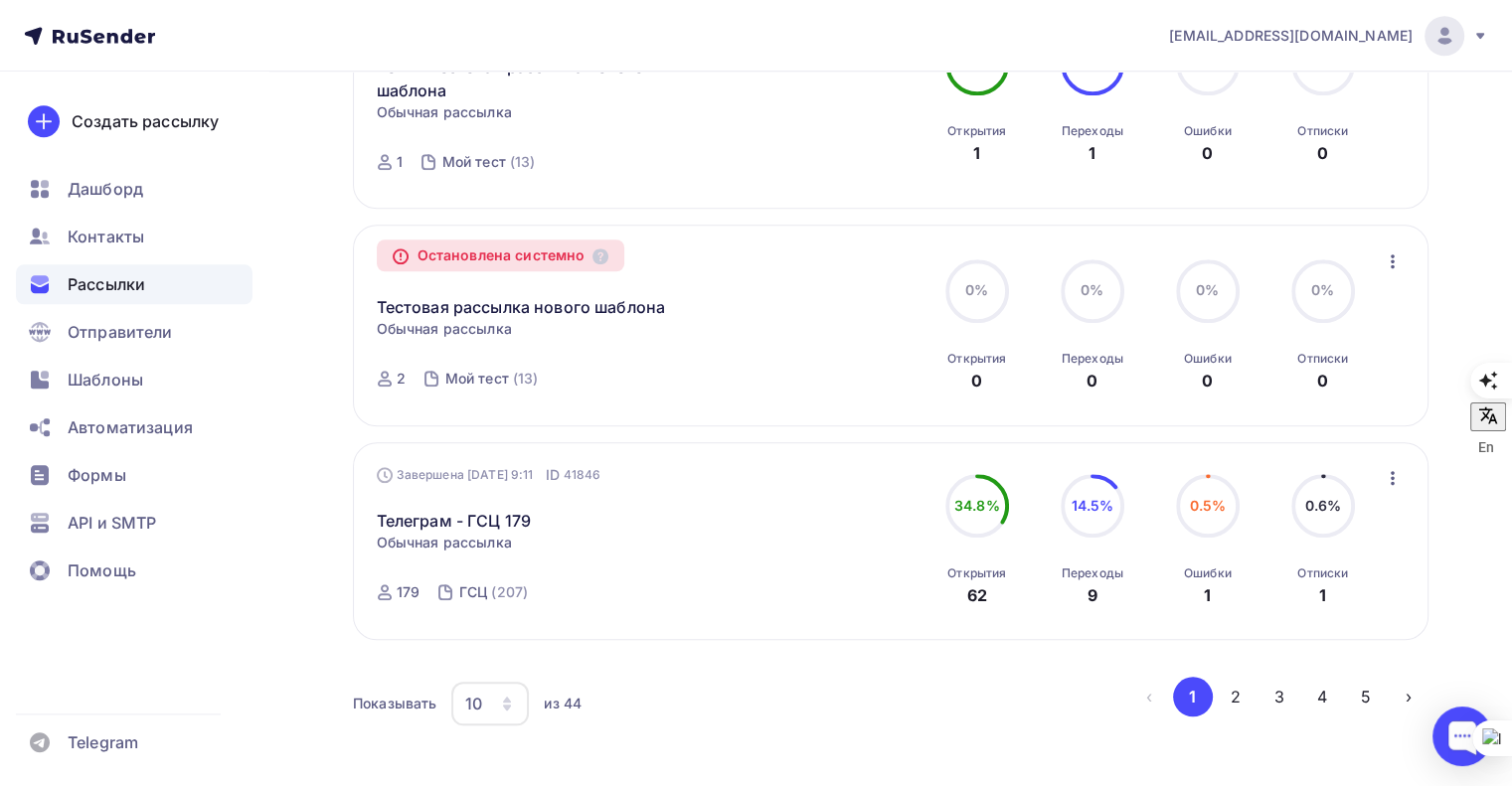 scroll, scrollTop: 1976, scrollLeft: 0, axis: vertical 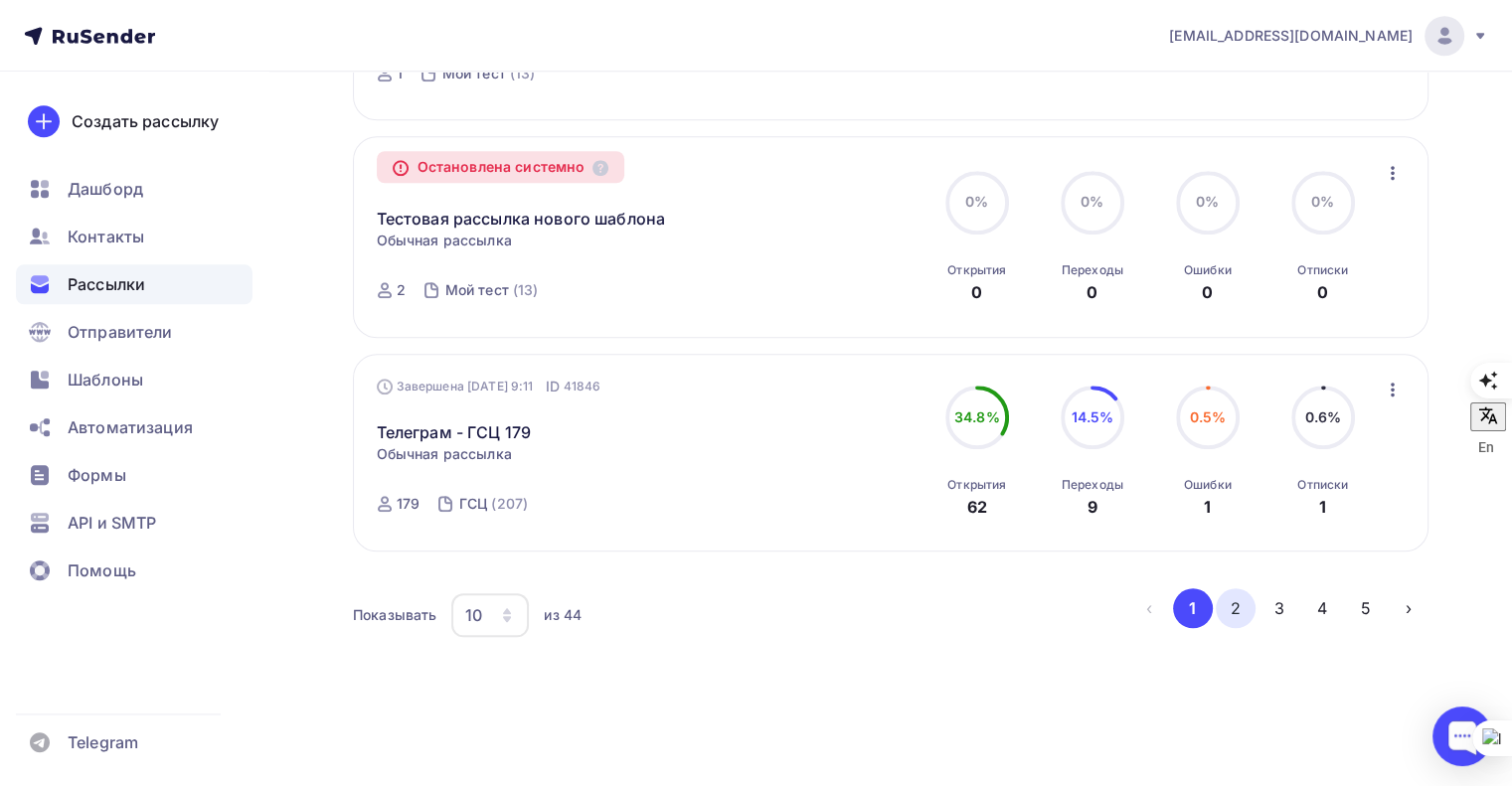 click on "2" at bounding box center (1236, 608) 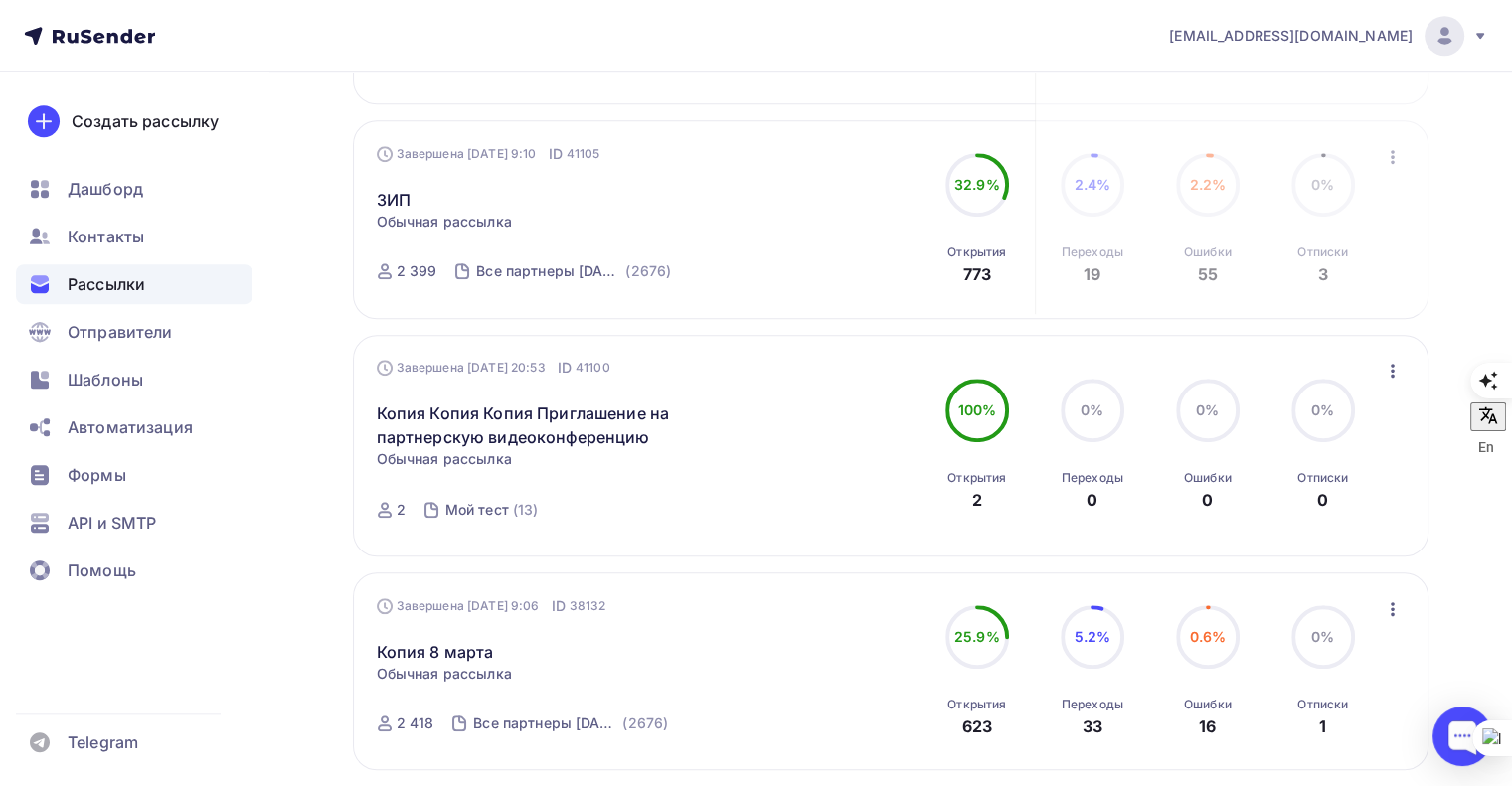 scroll, scrollTop: 1183, scrollLeft: 0, axis: vertical 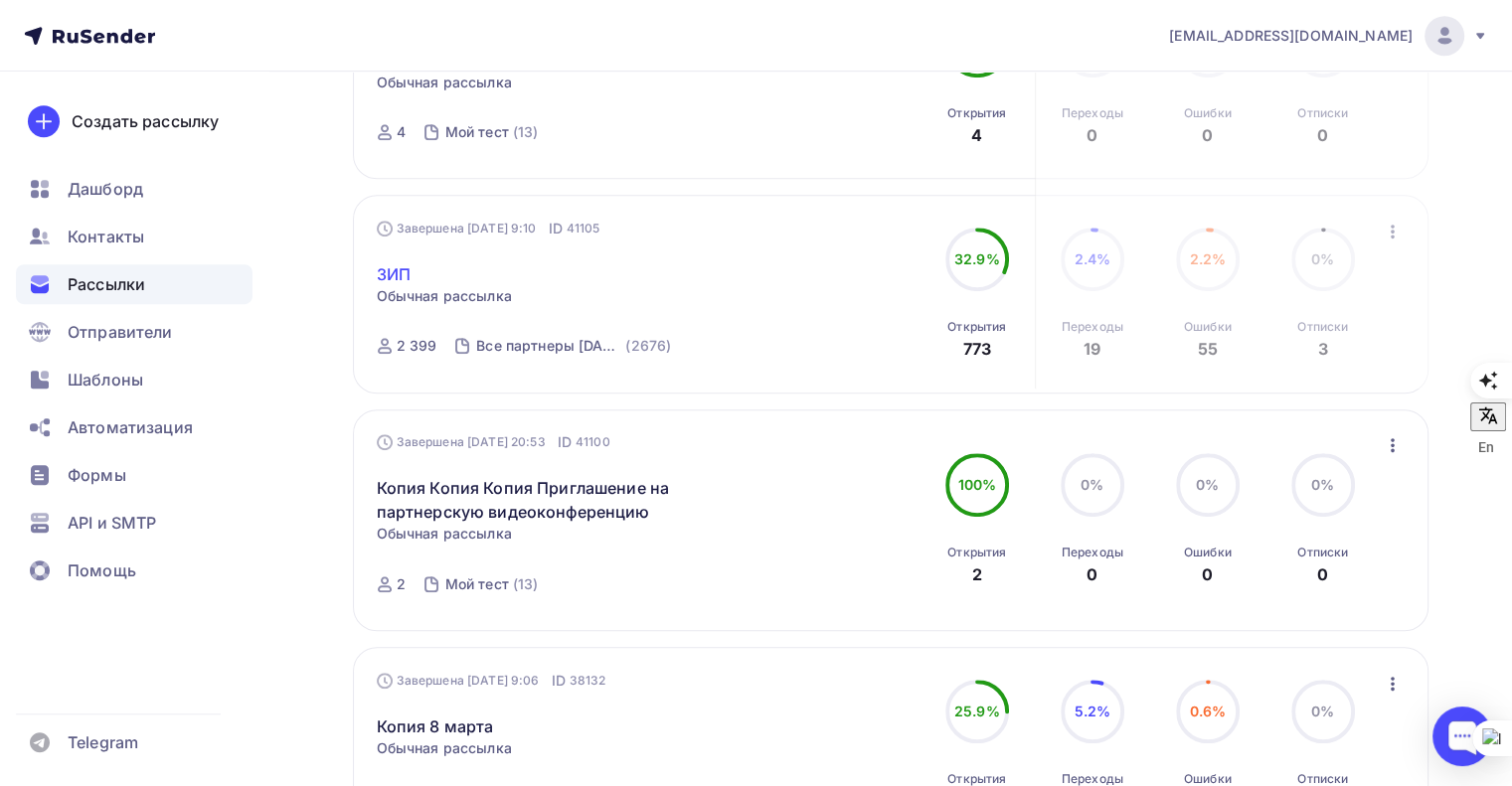 click on "ЗИП" at bounding box center (394, 274) 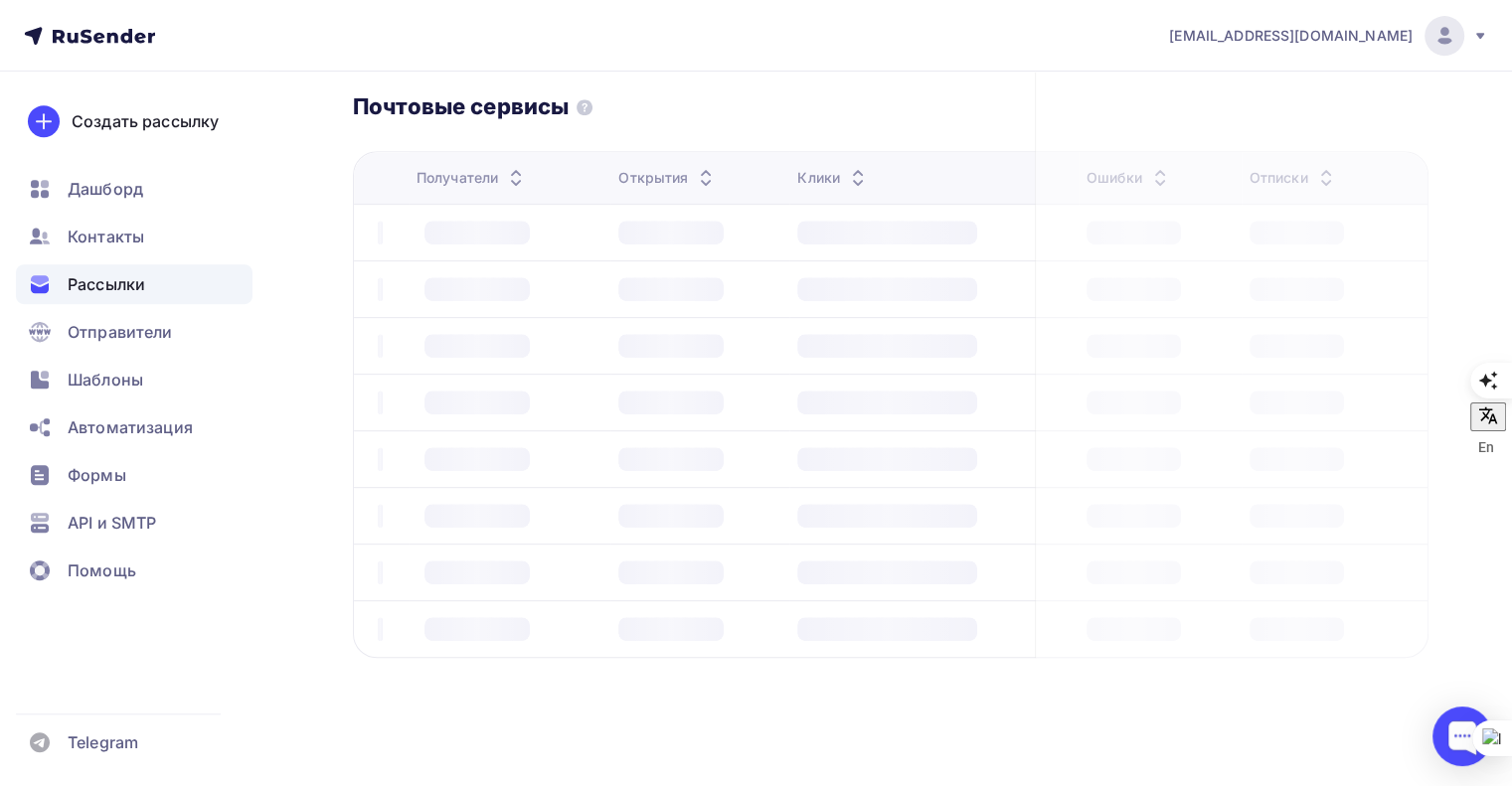 scroll, scrollTop: 0, scrollLeft: 0, axis: both 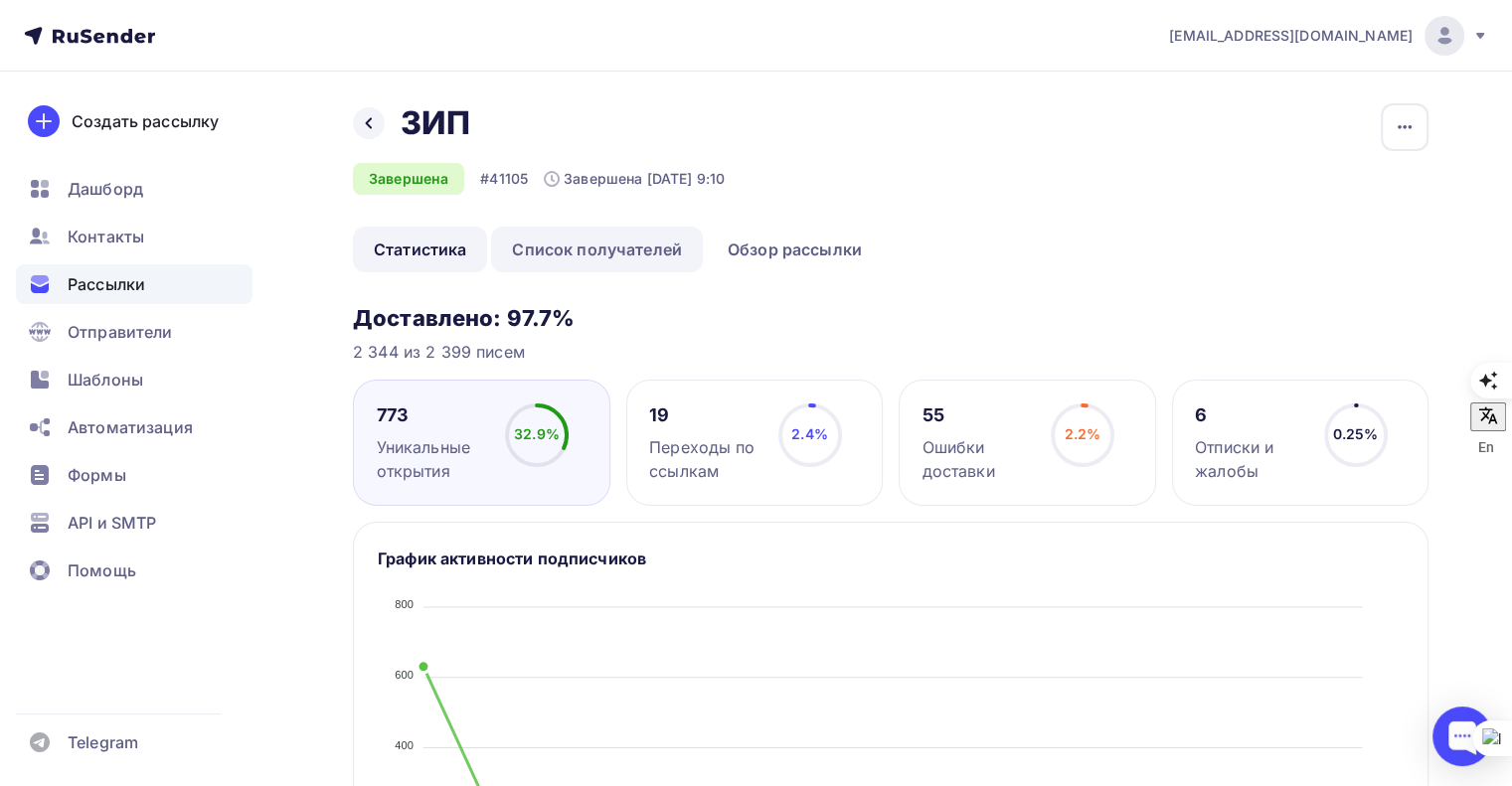 click on "Список получателей" at bounding box center [596, 249] 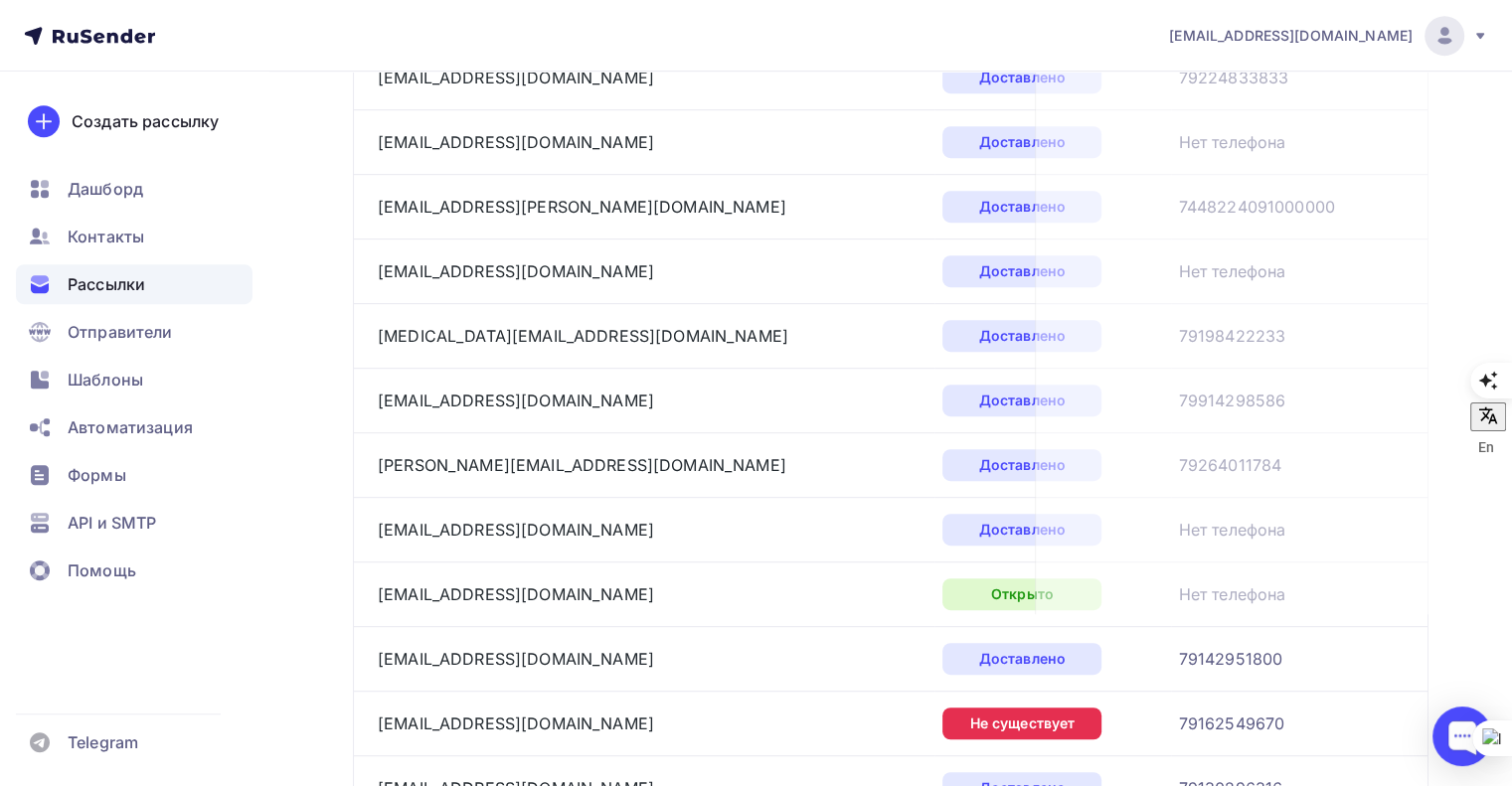 scroll, scrollTop: 1192, scrollLeft: 0, axis: vertical 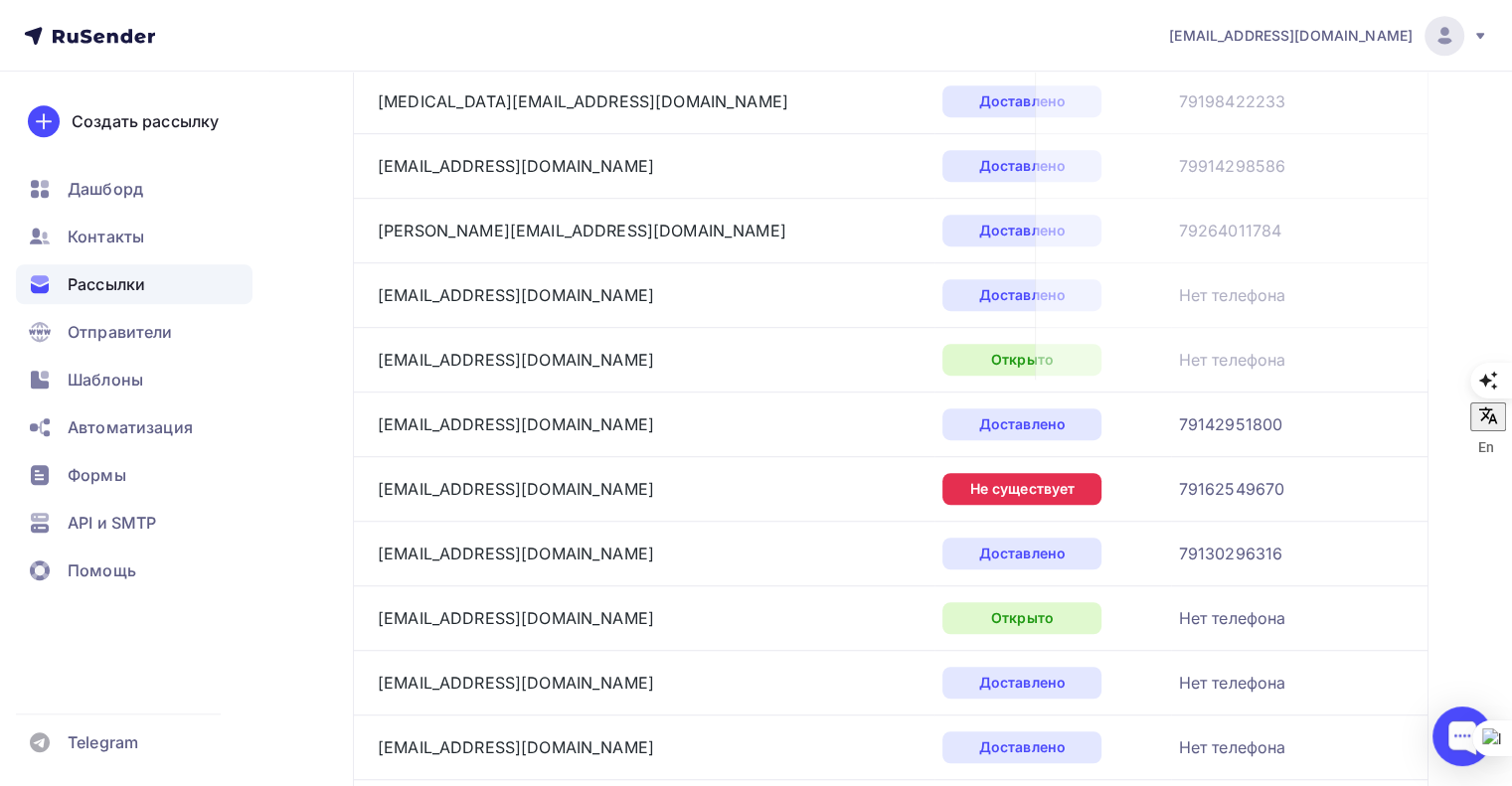 click on "79162549670" at bounding box center [1232, 489] 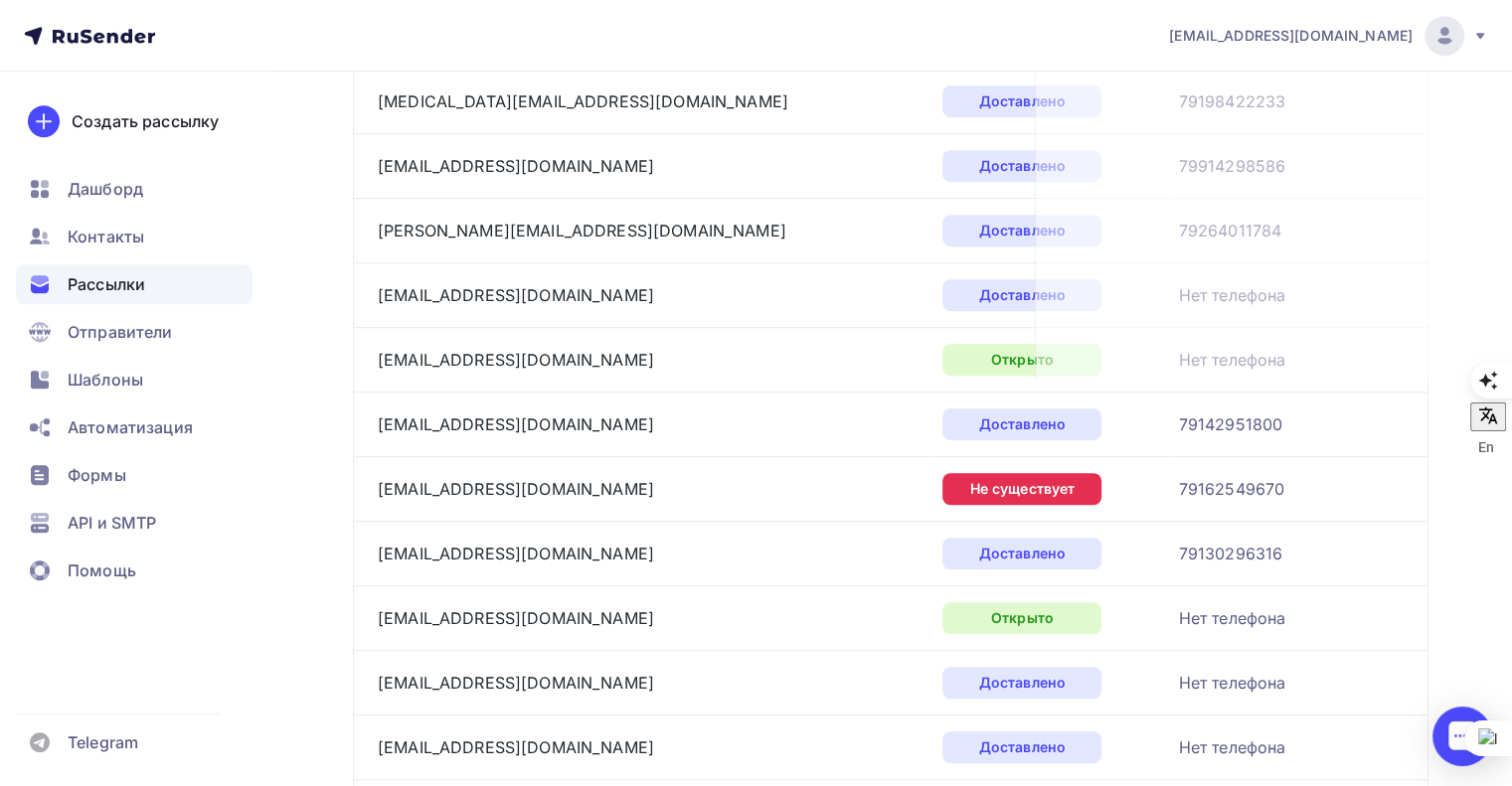 click on "79162549670" at bounding box center [1291, 489] 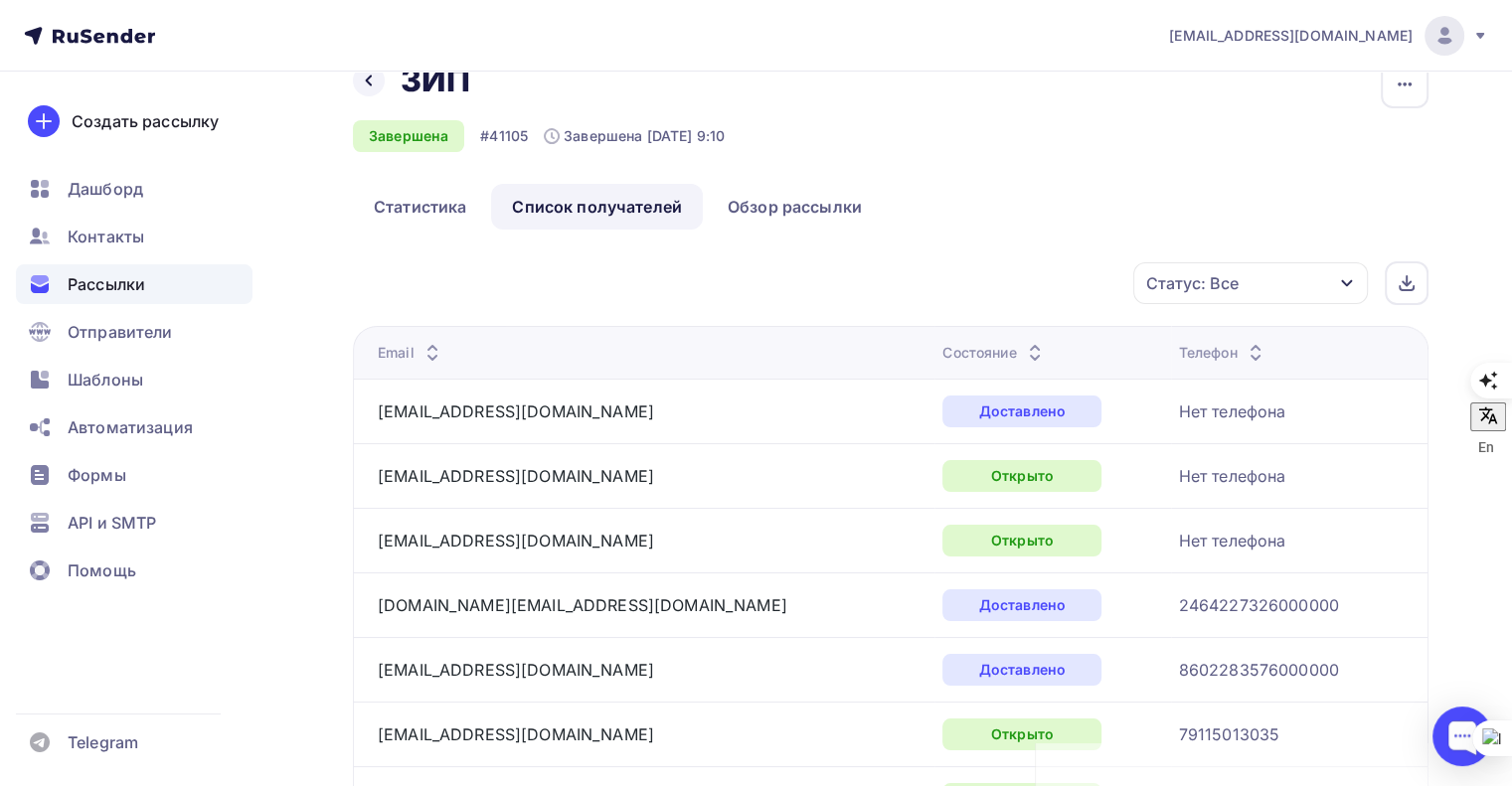 scroll, scrollTop: 0, scrollLeft: 0, axis: both 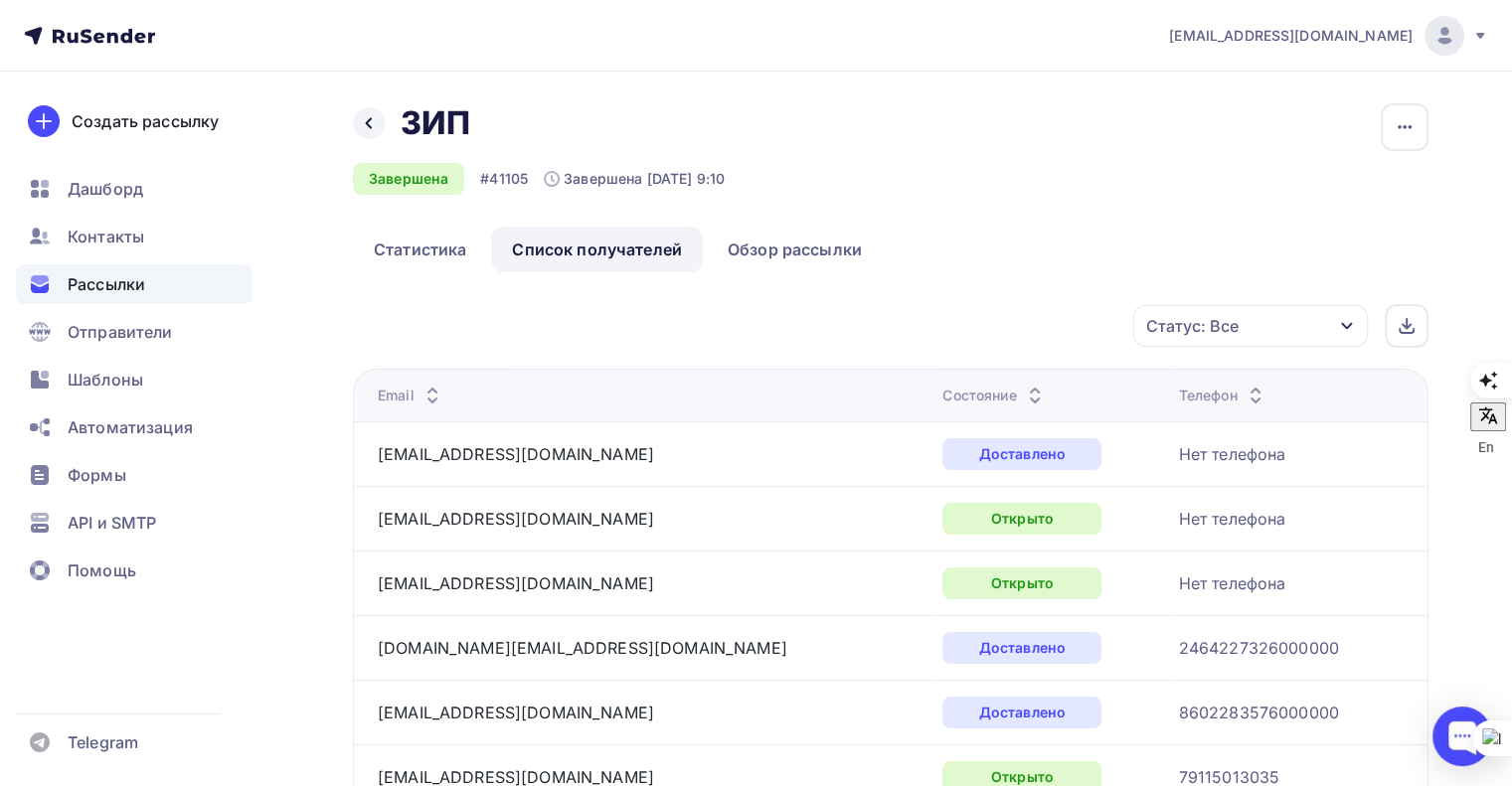 click on "Назад
ЗИП
ЗИП
Завершена
#41105
Завершена
[DATE] 9:10
Копировать
Добавить в папку" at bounding box center [891, 165] 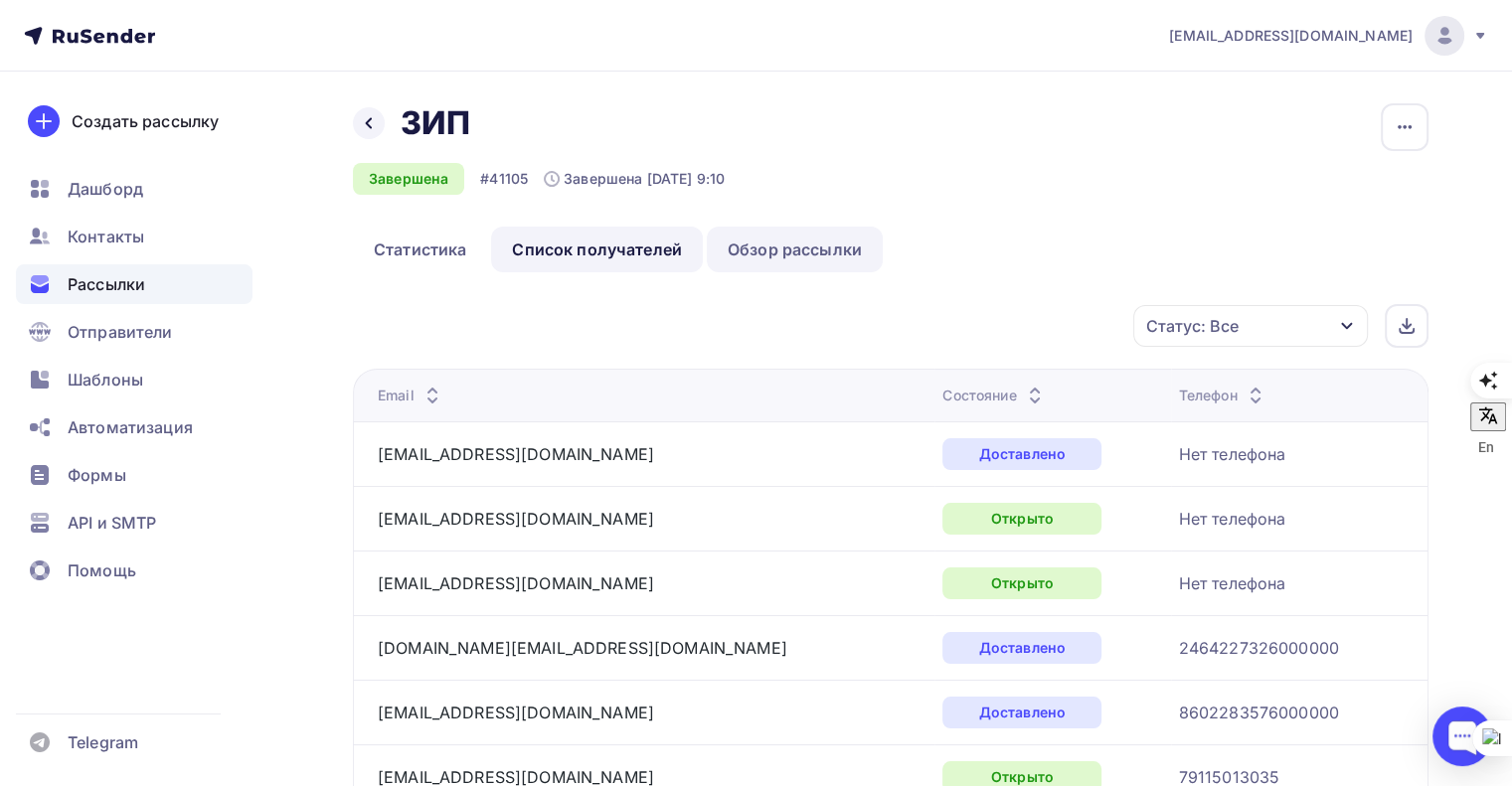 click on "Обзор рассылки" at bounding box center (794, 249) 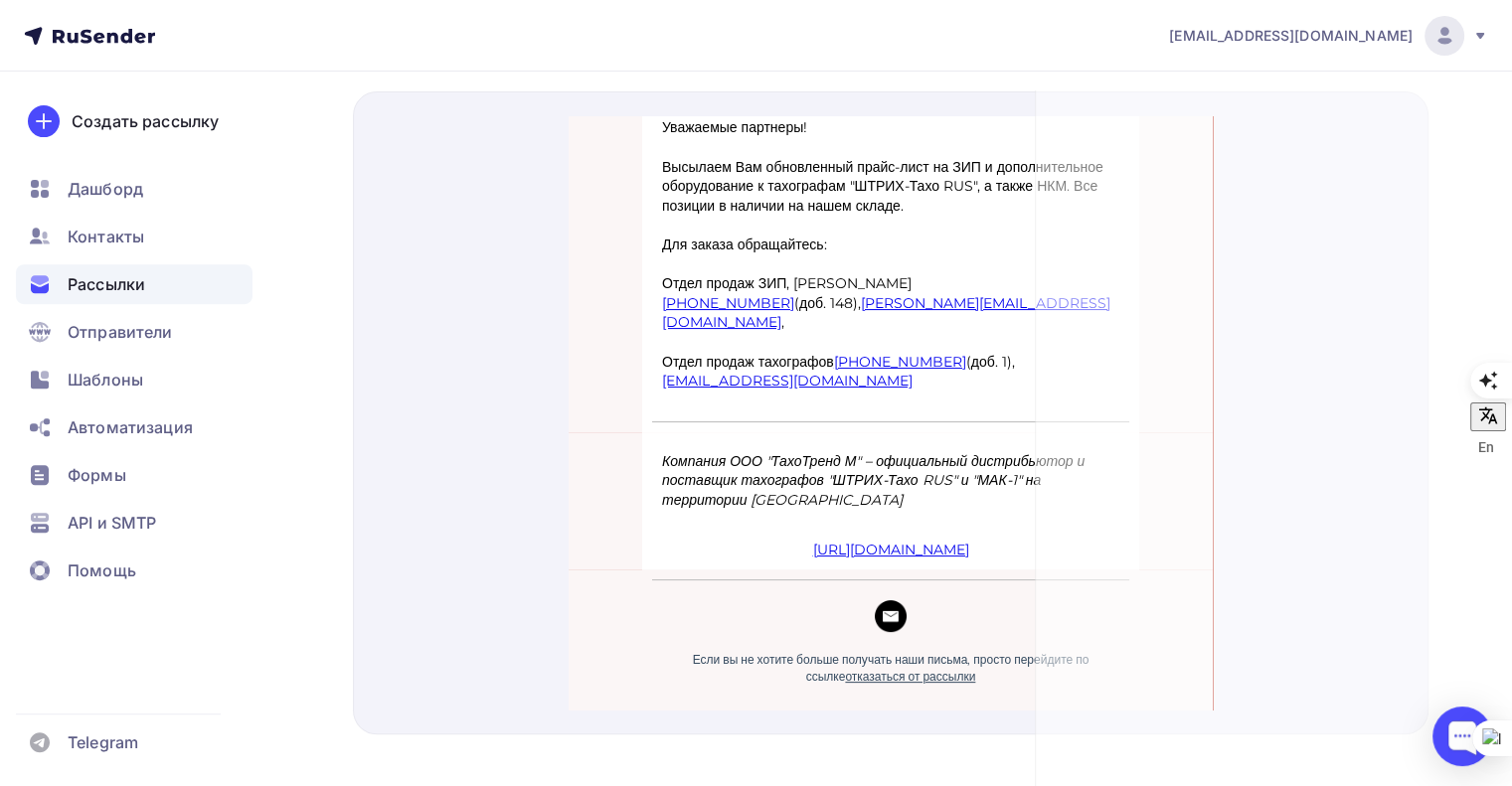 scroll, scrollTop: 0, scrollLeft: 0, axis: both 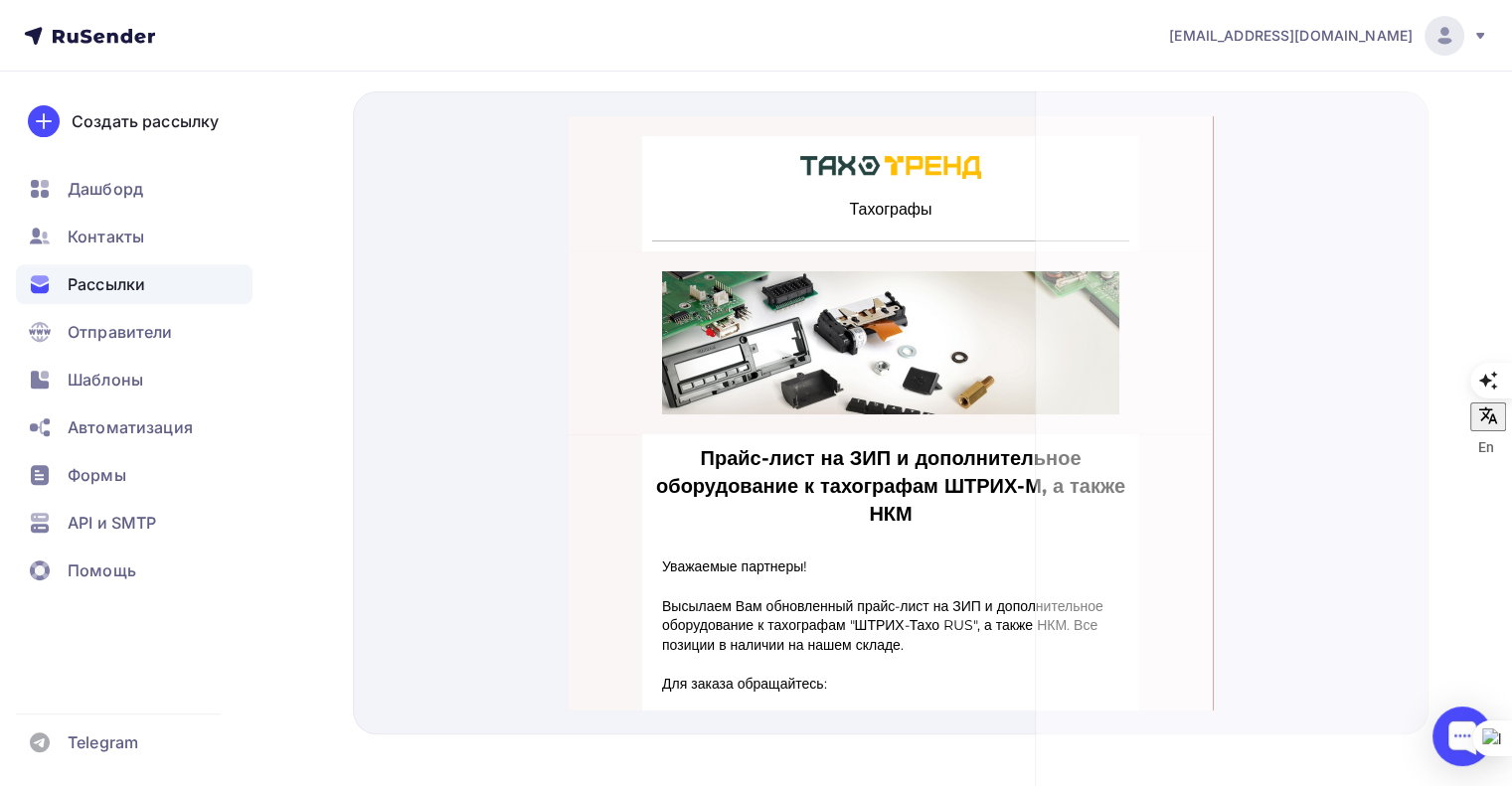 click at bounding box center [891, 412] 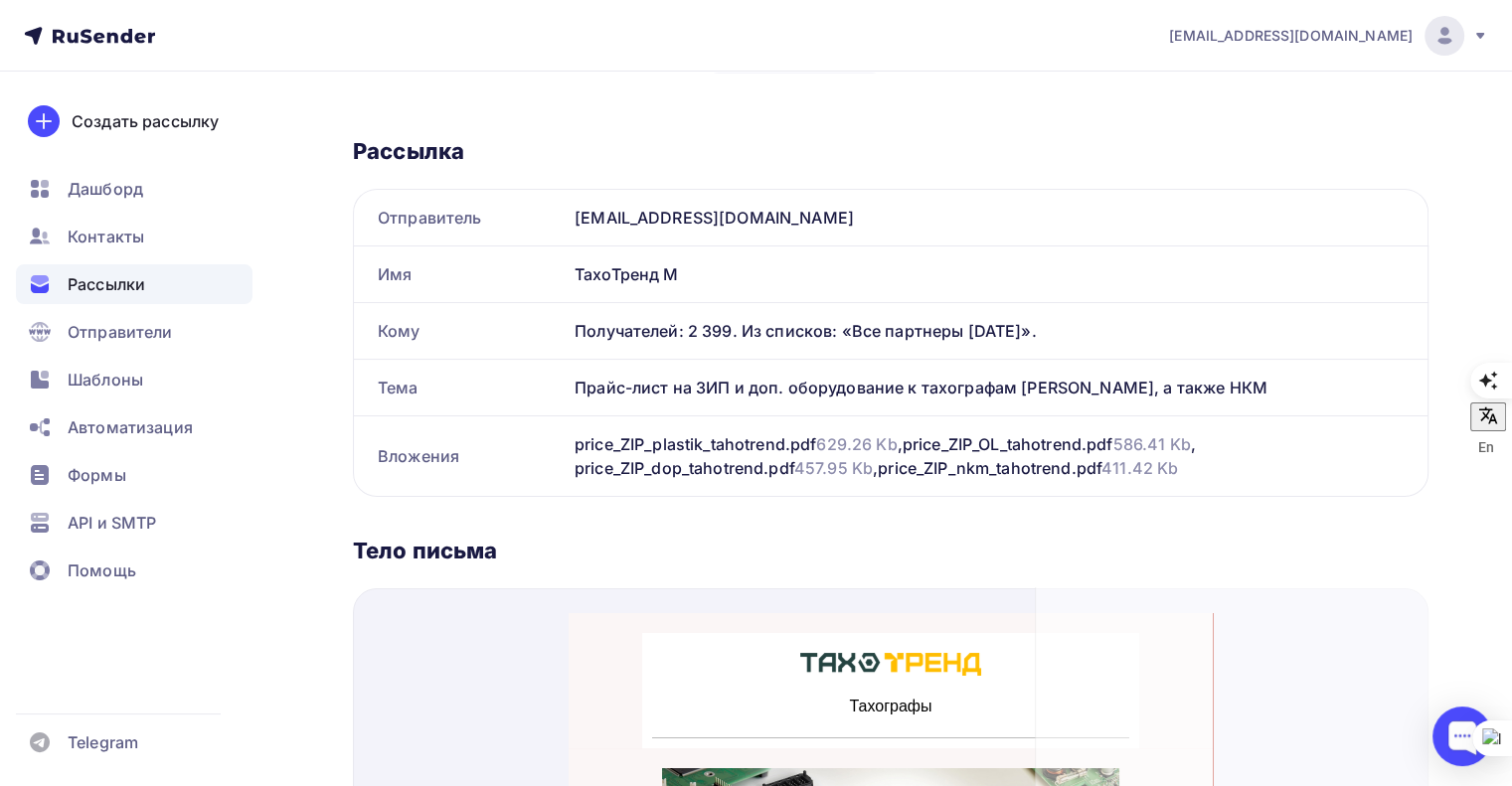scroll, scrollTop: 0, scrollLeft: 0, axis: both 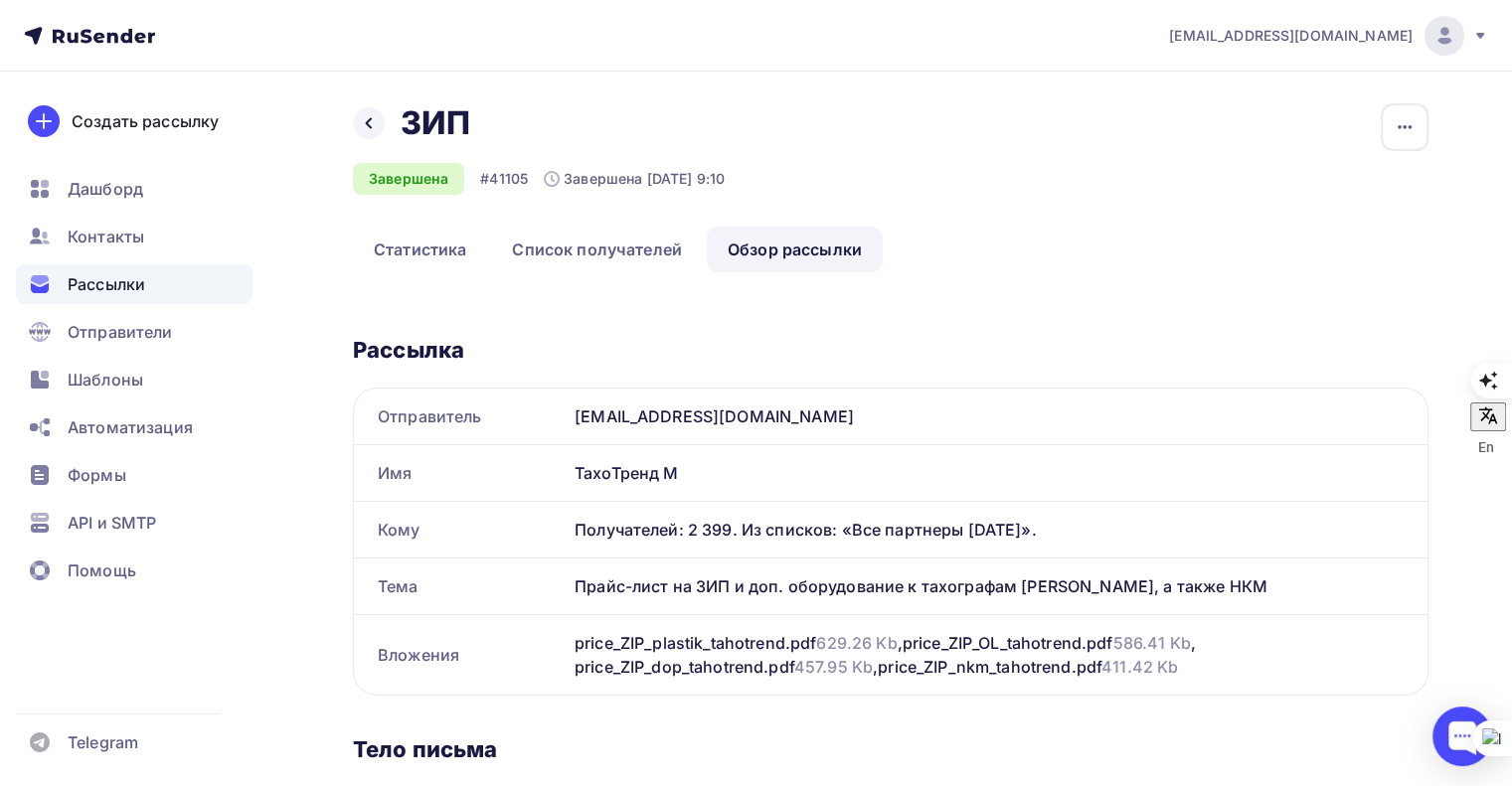 click on "Статистика
Список получателей
Обзор рассылки" at bounding box center (891, 249) 